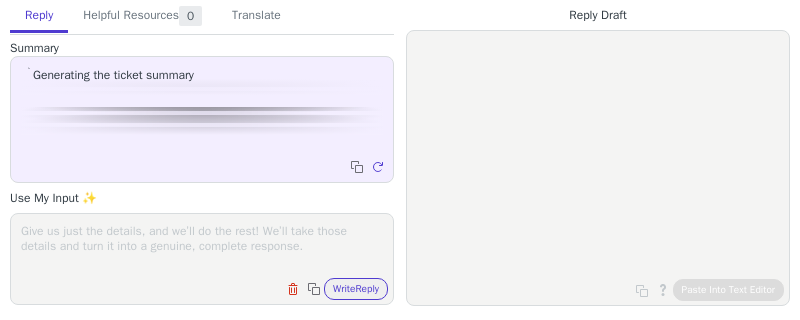scroll, scrollTop: 0, scrollLeft: 0, axis: both 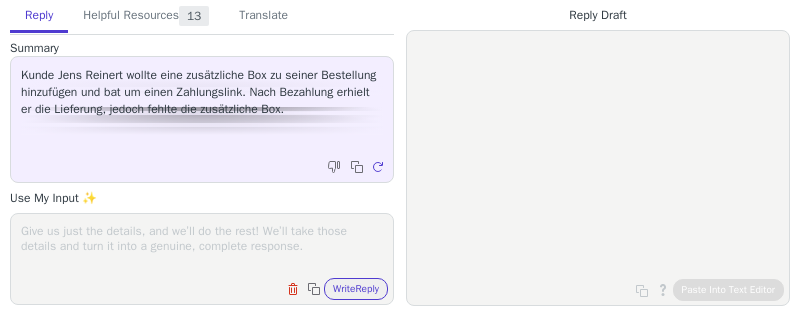 click at bounding box center (202, 246) 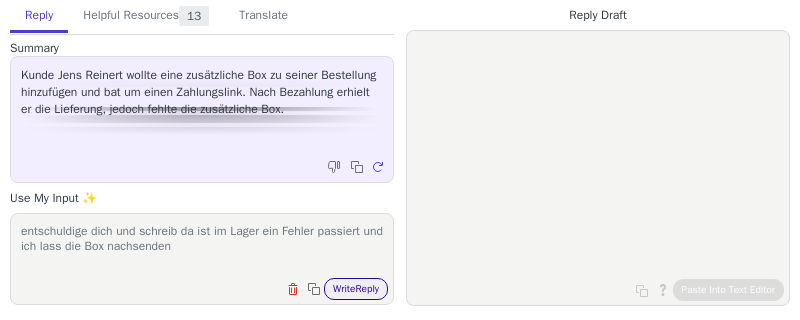type on "entschuldige dich und schreib da ist im Lager ein Fehler passiert und ich lass die Box nachsenden" 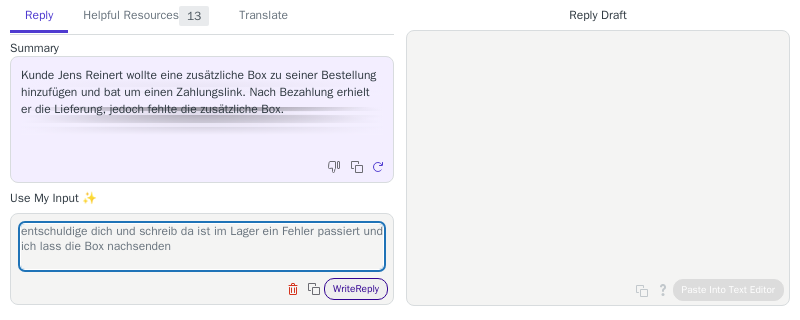 click on "Write  Reply" at bounding box center [356, 289] 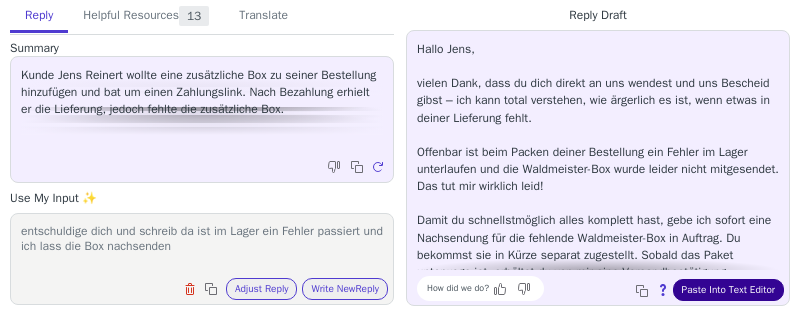 click on "Paste Into Text Editor" at bounding box center [728, 290] 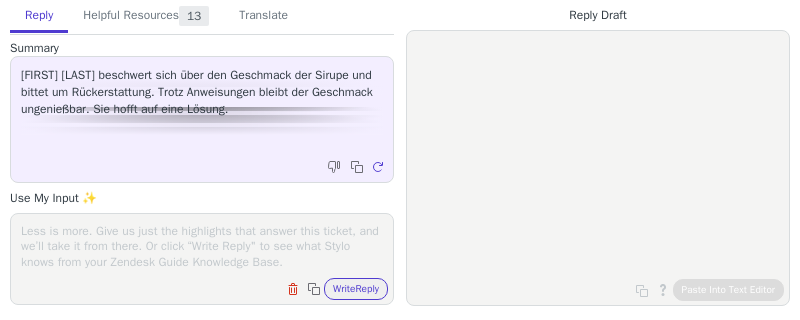 scroll, scrollTop: 0, scrollLeft: 0, axis: both 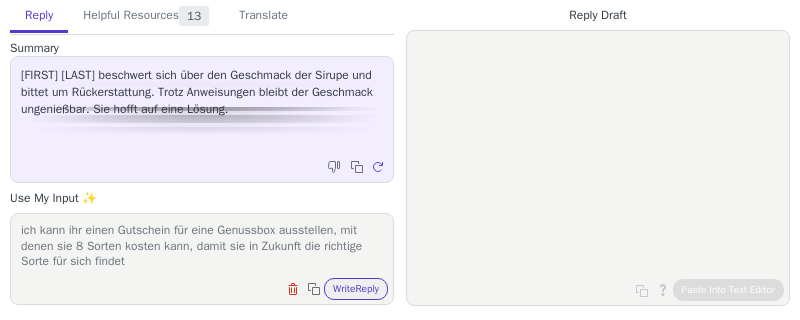 type on "sag das tut dir leid aber dafür gibt es unsere Genussboxen. Schreibe ich kann ihr einen Gutschein für eine Genussbox ausstellen, mit denen sie 8 Sorten kosten kann, damit sie in Zukunft die richtige Sorte für sich findet" 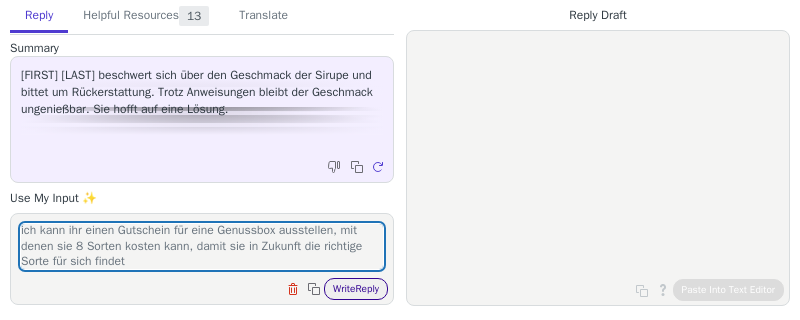 click on "Write  Reply" at bounding box center (356, 289) 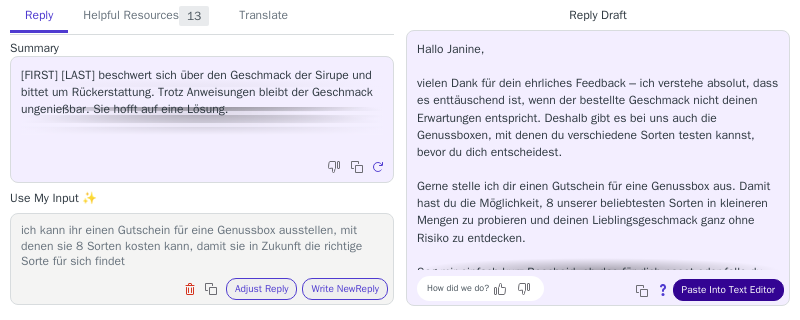 click on "Paste Into Text Editor" at bounding box center (728, 290) 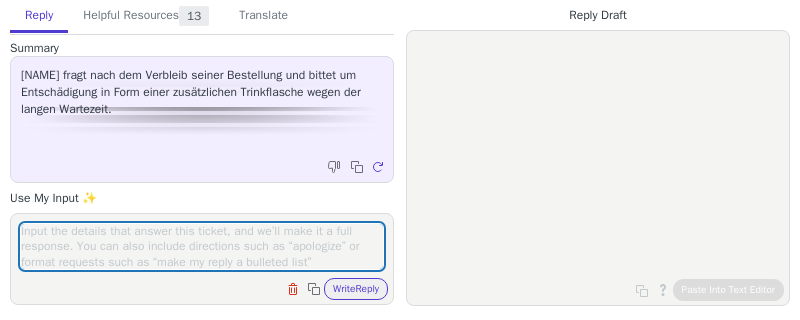 click at bounding box center [202, 246] 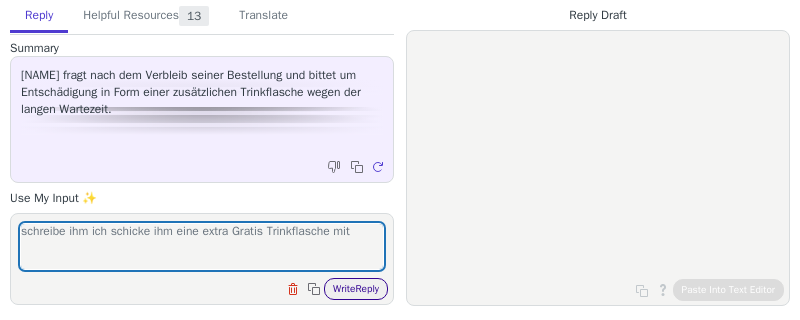 type on "schreibe ihm ich schicke ihm eine extra Gratis Trinkflasche mit" 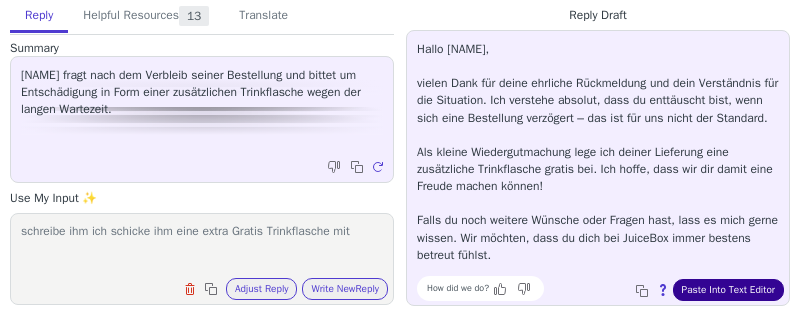 click on "Paste Into Text Editor" at bounding box center (728, 290) 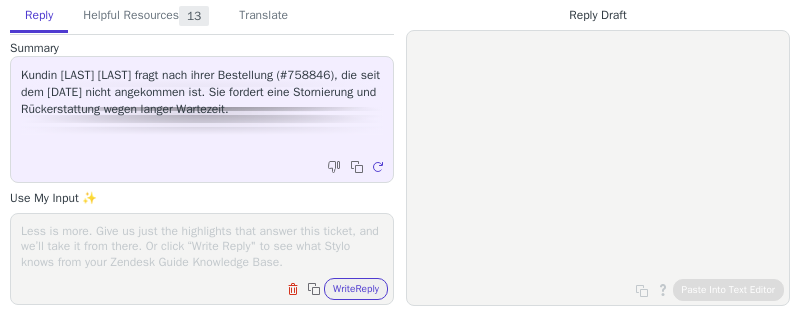 scroll, scrollTop: 0, scrollLeft: 0, axis: both 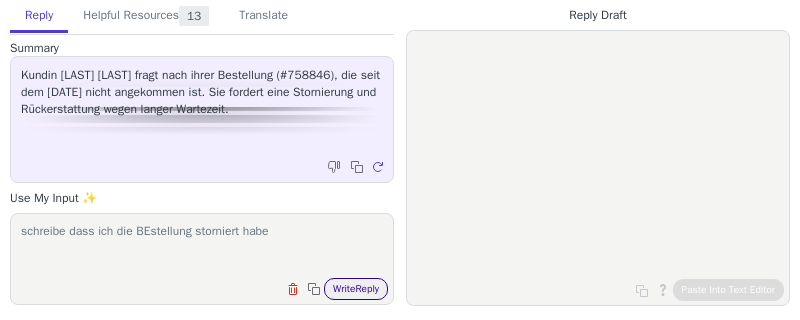 type on "schreibe dass ich die BEstellung storniert habe" 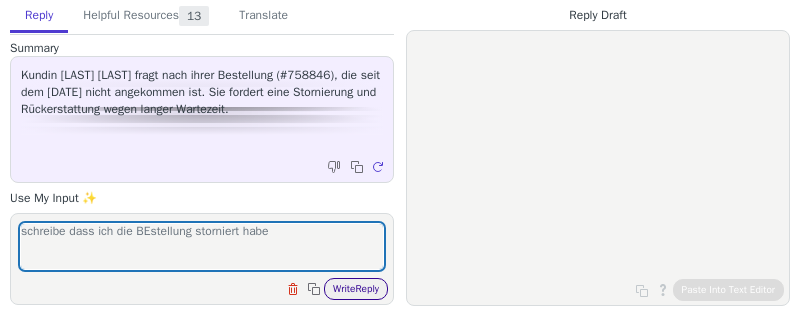 click on "Write  Reply" at bounding box center (356, 289) 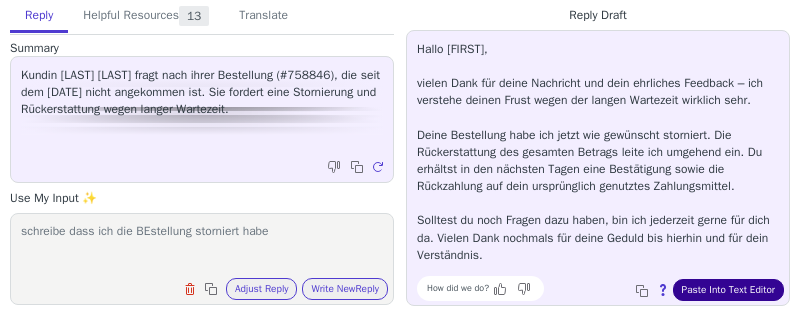 click on "Paste Into Text Editor" at bounding box center (728, 290) 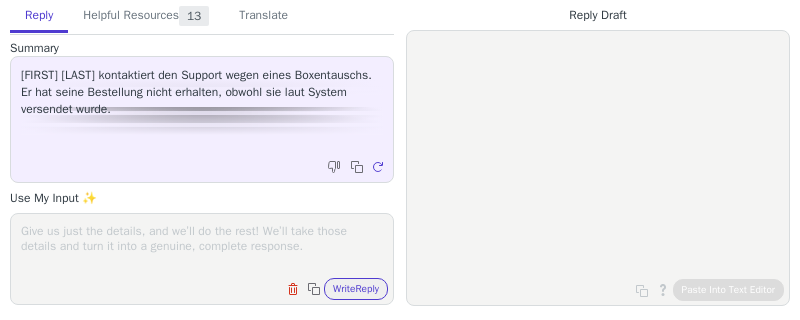 scroll, scrollTop: 0, scrollLeft: 0, axis: both 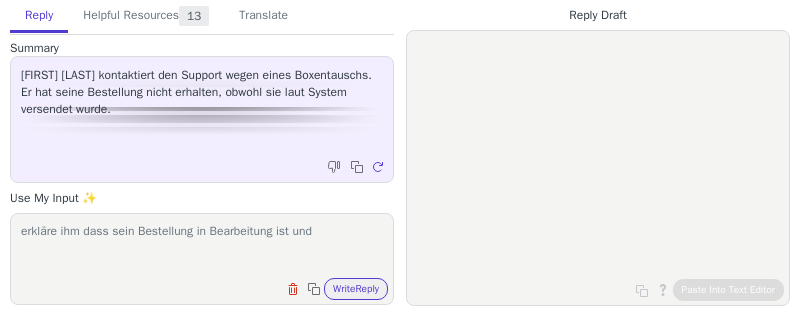 click on "erkläre ihm dass sein Bestellung in Bearbeitung ist und" at bounding box center (202, 246) 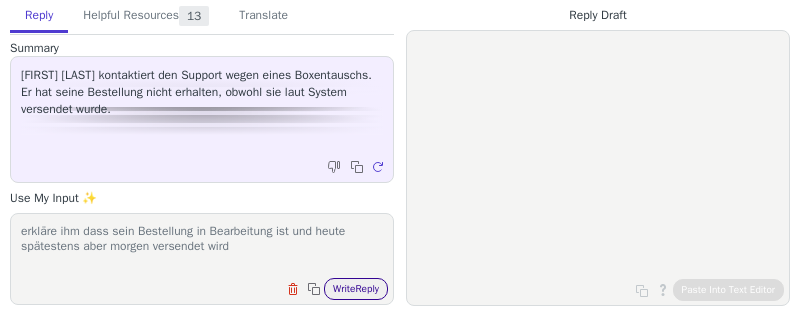 type on "erkläre ihm dass sein Bestellung in Bearbeitung ist und heute spätestens aber morgen versendet wird" 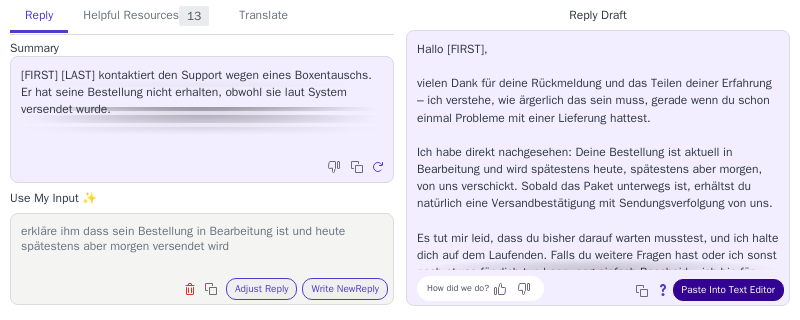 click on "Paste Into Text Editor" at bounding box center [728, 290] 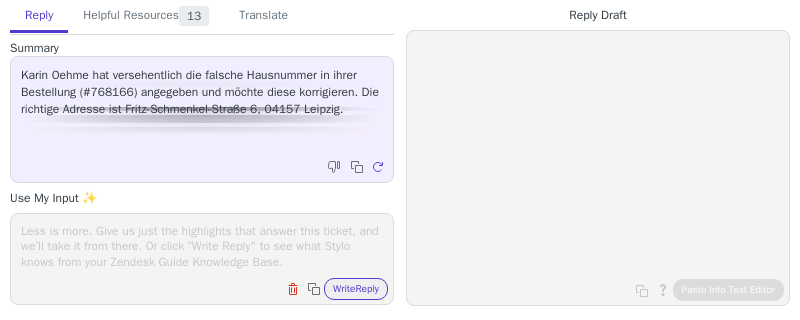 scroll, scrollTop: 0, scrollLeft: 0, axis: both 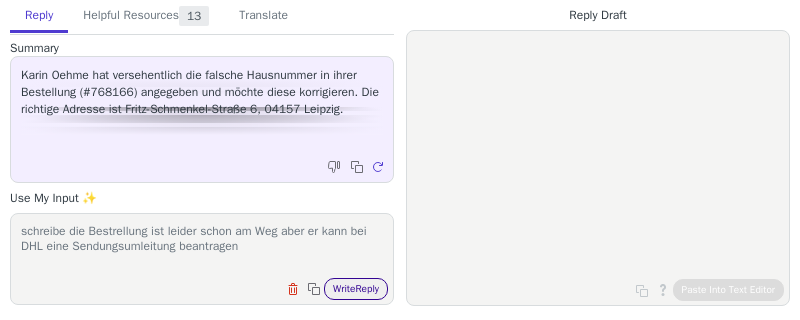 type on "schreibe die Bestrellung ist leider schon am Weg aber er kann bei DHL eine Sendungsumleitung beantragen" 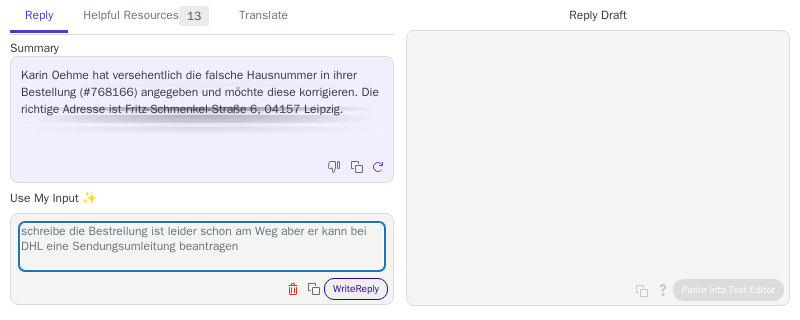 click on "Write  Reply" at bounding box center (356, 289) 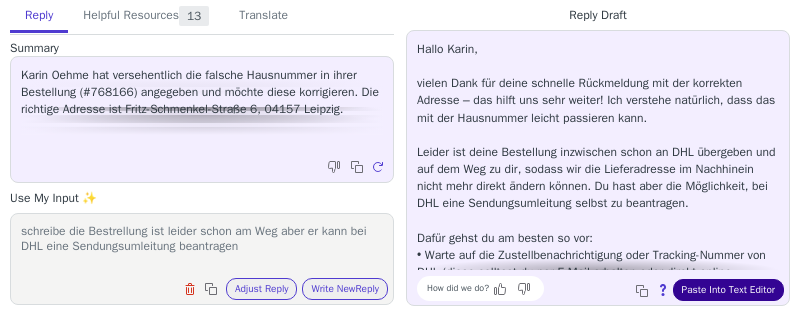 click on "Paste Into Text Editor" at bounding box center [728, 290] 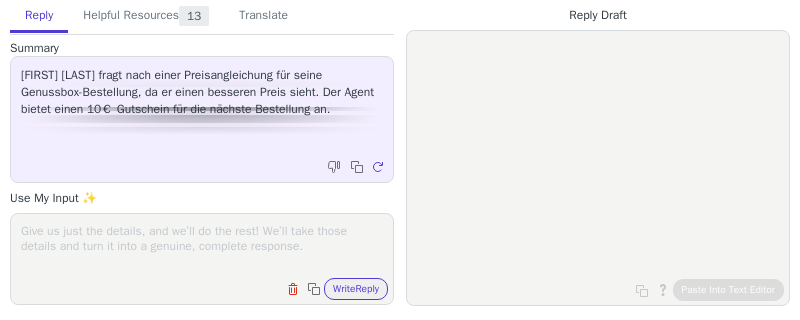 scroll, scrollTop: 0, scrollLeft: 0, axis: both 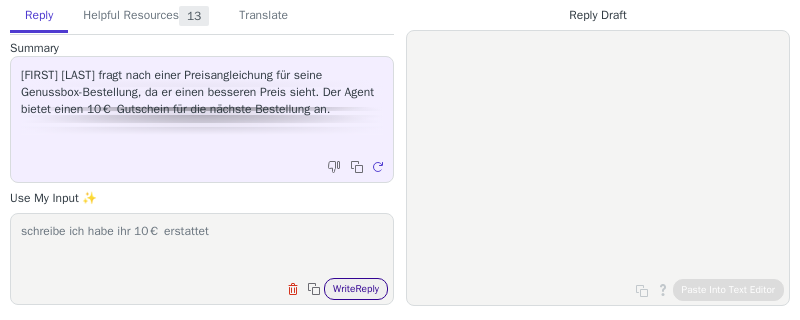 type on "schreibe ich habe ihr 10€ erstattet" 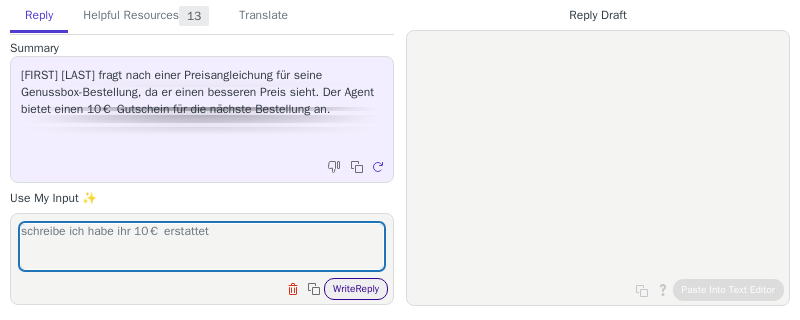 click on "Write  Reply" at bounding box center [356, 289] 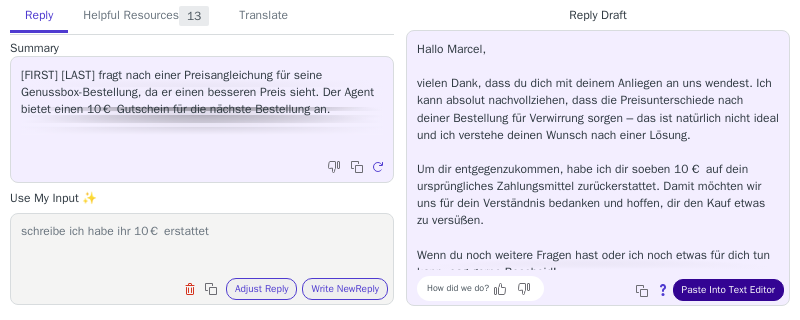 click on "Paste Into Text Editor" at bounding box center (728, 290) 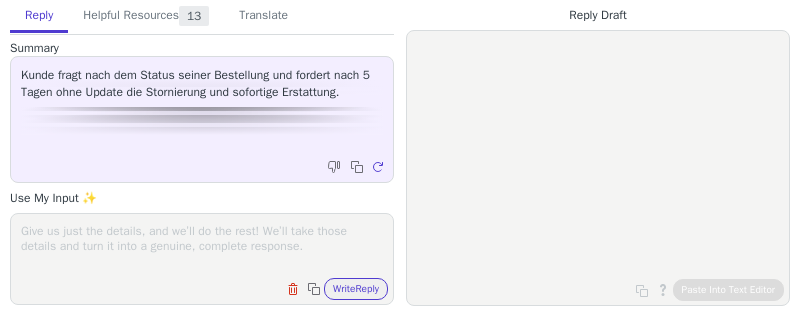 scroll, scrollTop: 0, scrollLeft: 0, axis: both 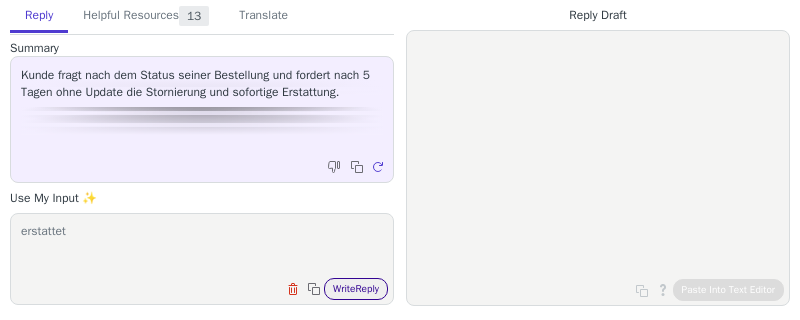 type on "erstattet" 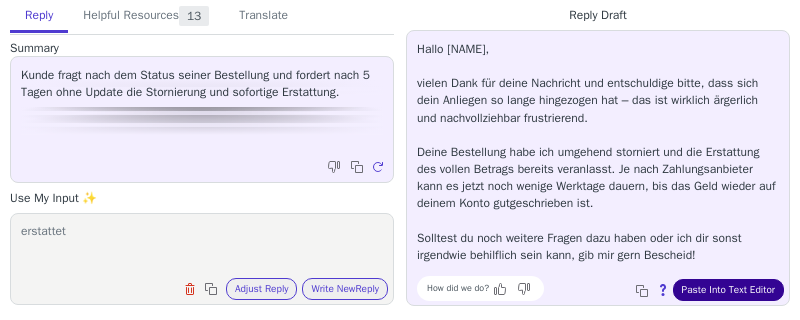 click on "Paste Into Text Editor" at bounding box center [728, 290] 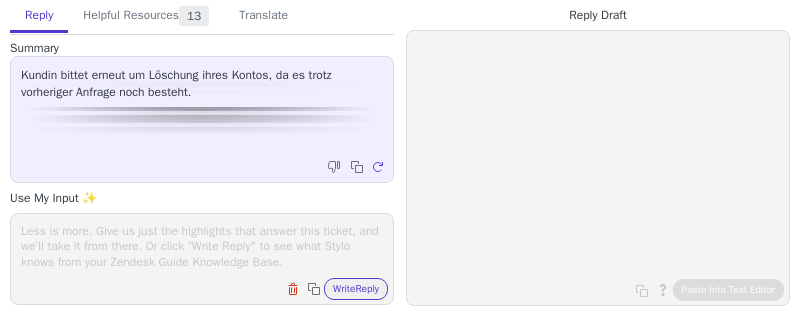scroll, scrollTop: 0, scrollLeft: 0, axis: both 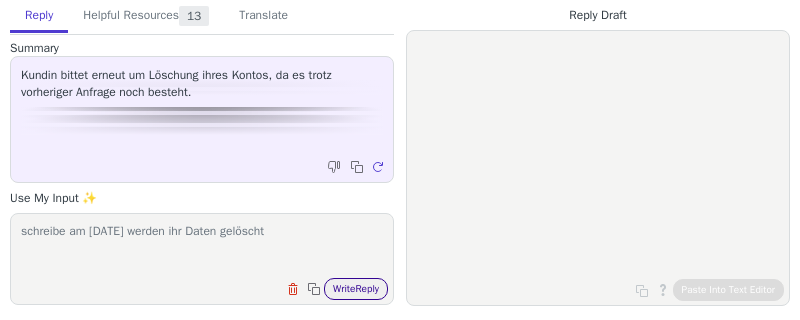 type on "schreibe am [DATE] werden ihr Daten gelöscht" 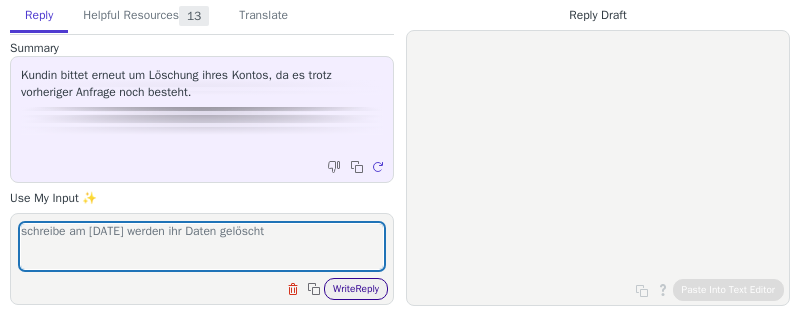 click on "Write  Reply" at bounding box center (356, 289) 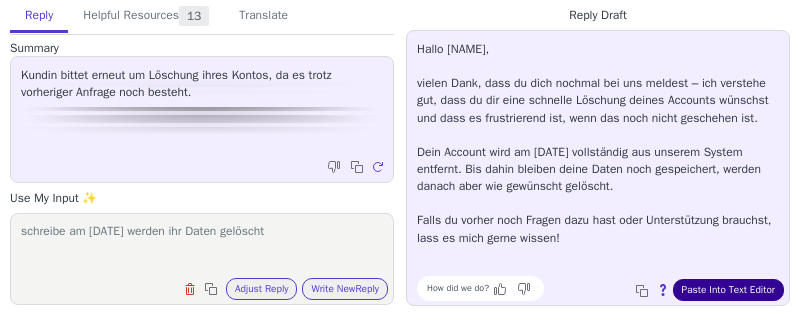 click on "Paste Into Text Editor" at bounding box center [728, 290] 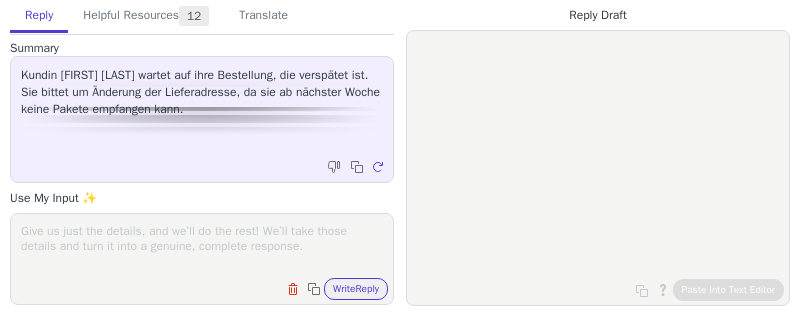 scroll, scrollTop: 0, scrollLeft: 0, axis: both 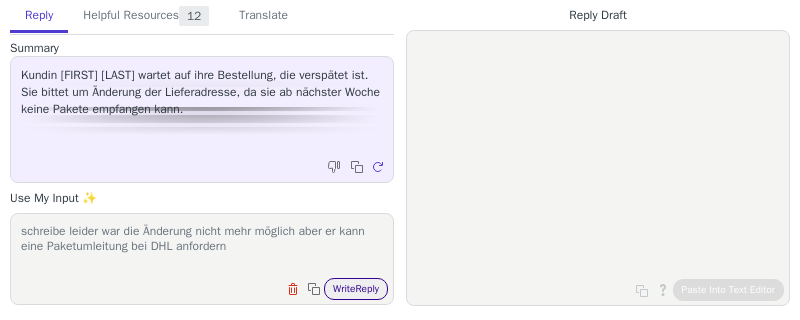 type on "schreibe leider war die Änderung nicht mehr möglich aber er kann eine Paketumleitung bei DHL anfordern" 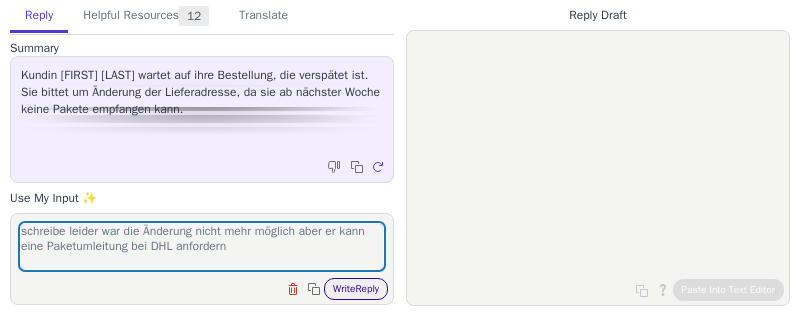 click on "Write  Reply" at bounding box center [356, 289] 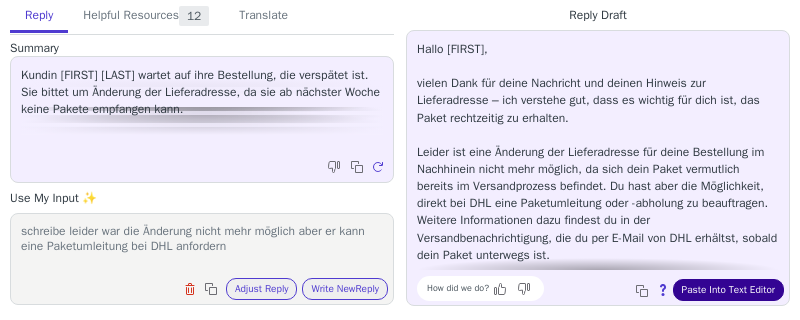 click on "Paste Into Text Editor" at bounding box center (728, 290) 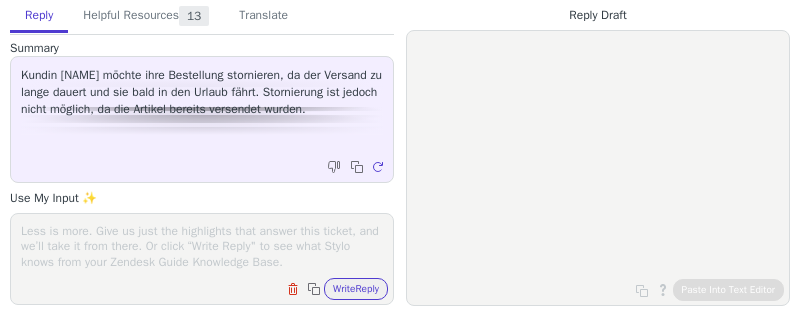 scroll, scrollTop: 0, scrollLeft: 0, axis: both 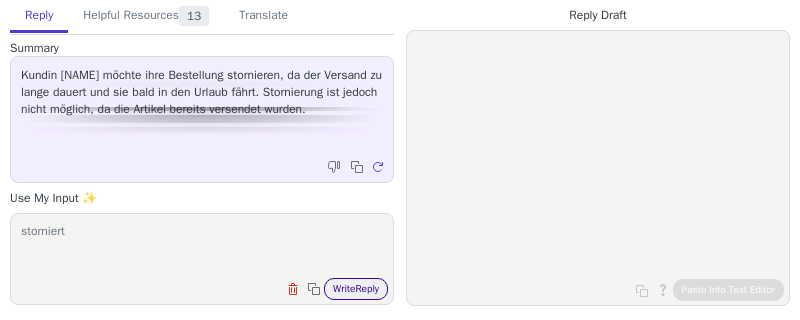 type on "storniert" 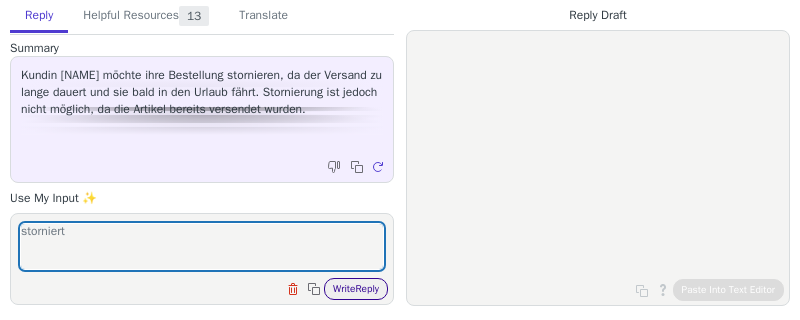 click on "Write  Reply" at bounding box center [356, 289] 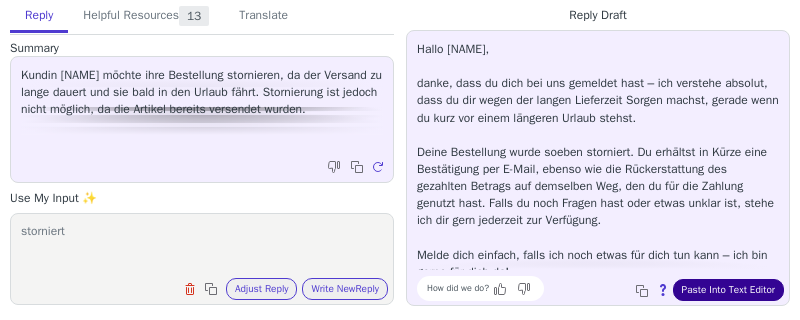click on "Paste Into Text Editor" at bounding box center (728, 290) 